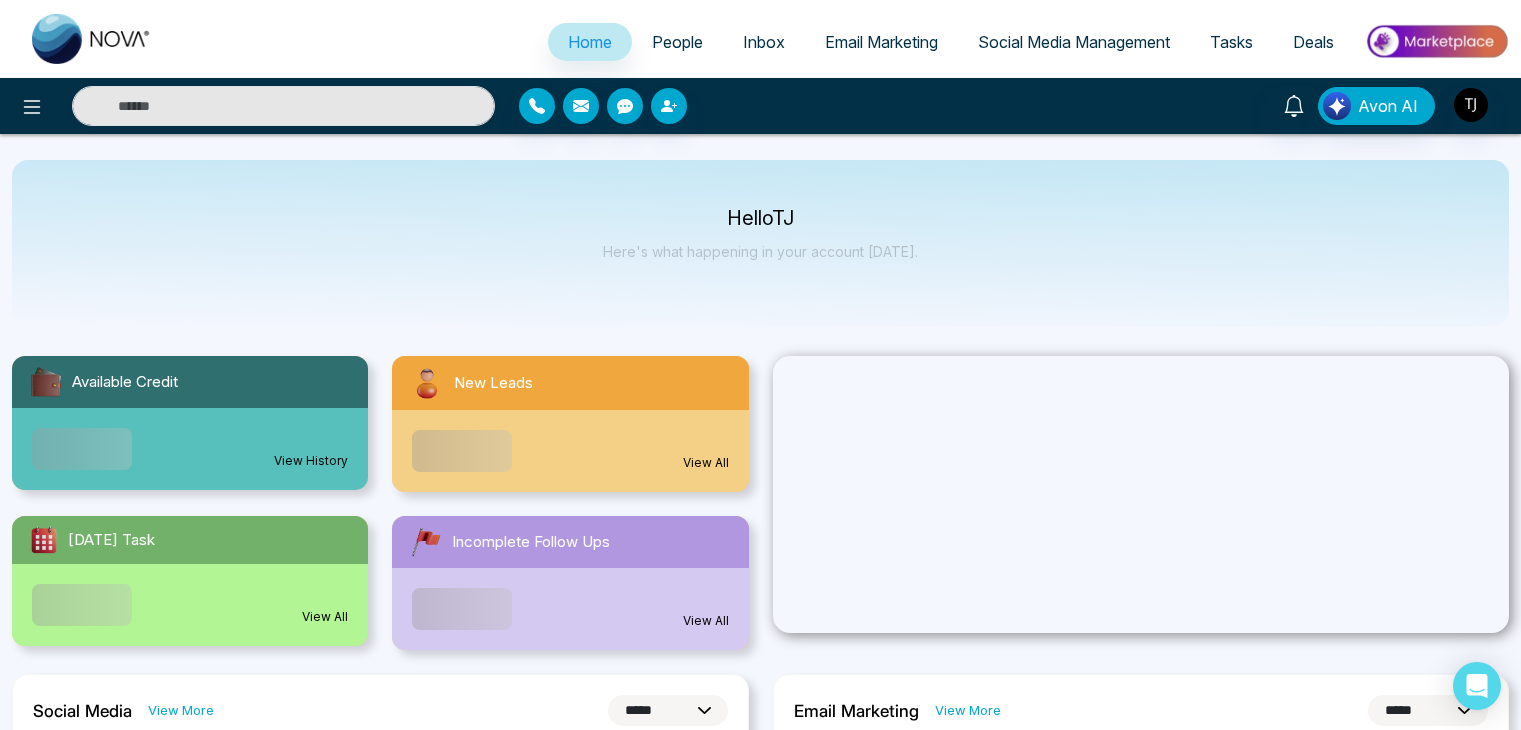 select on "*" 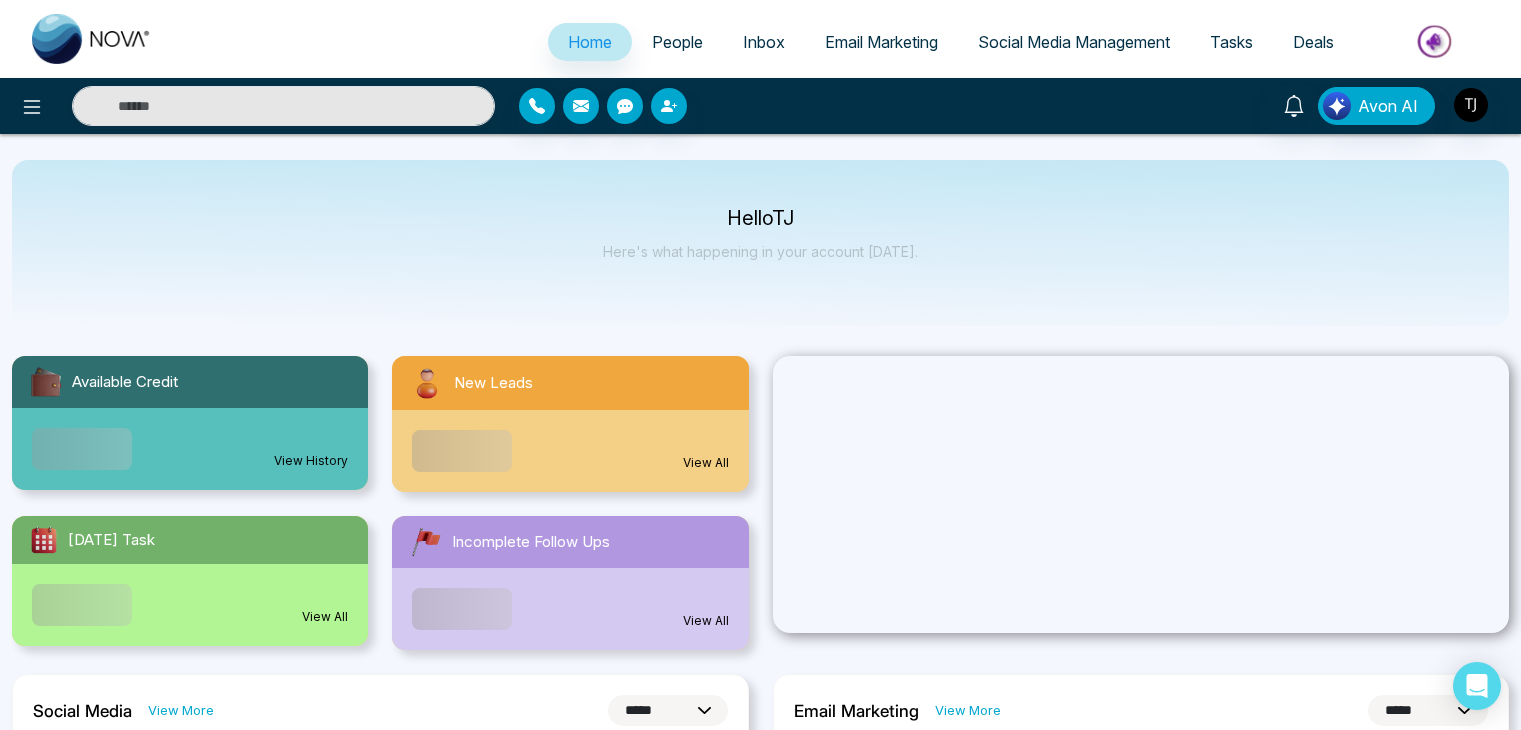 select on "*" 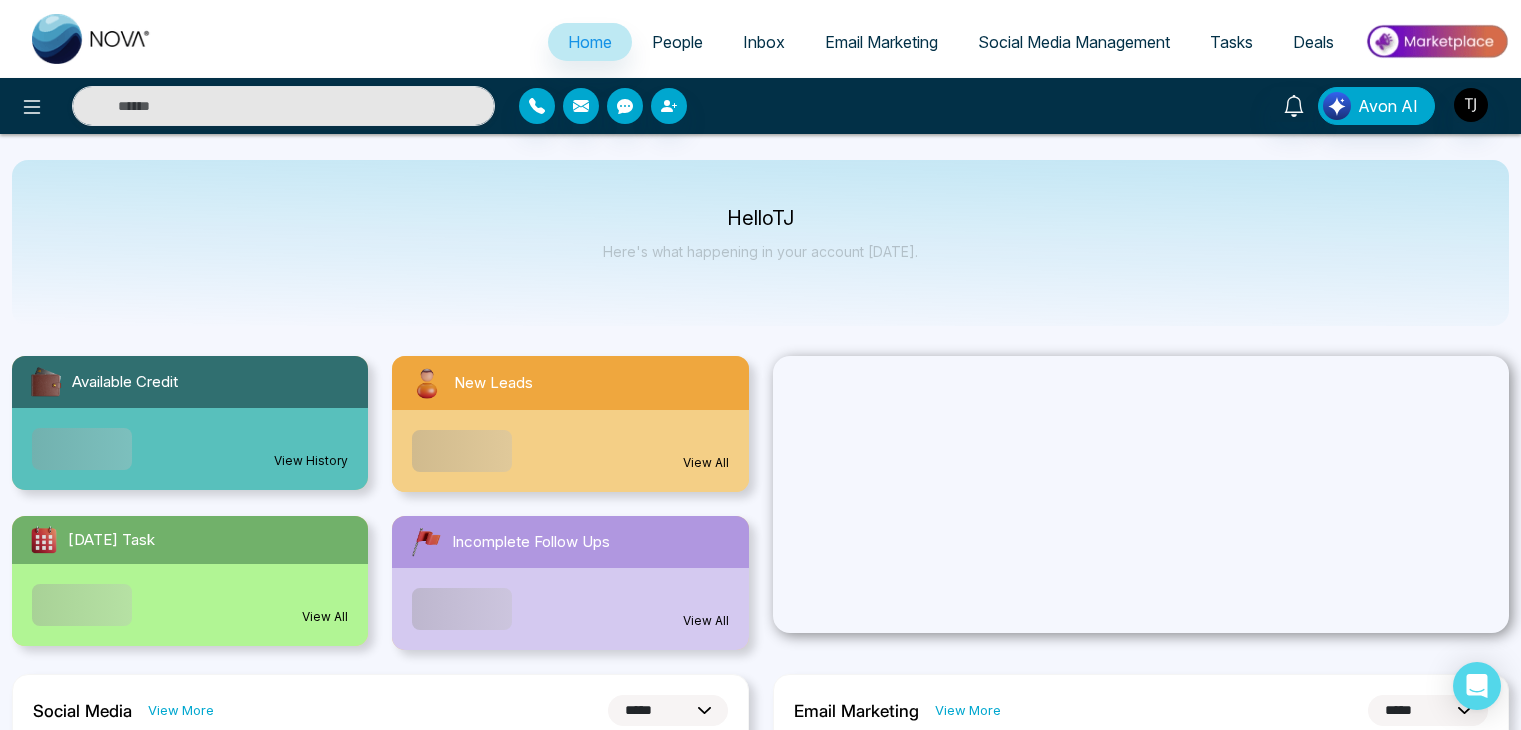 scroll, scrollTop: 0, scrollLeft: 0, axis: both 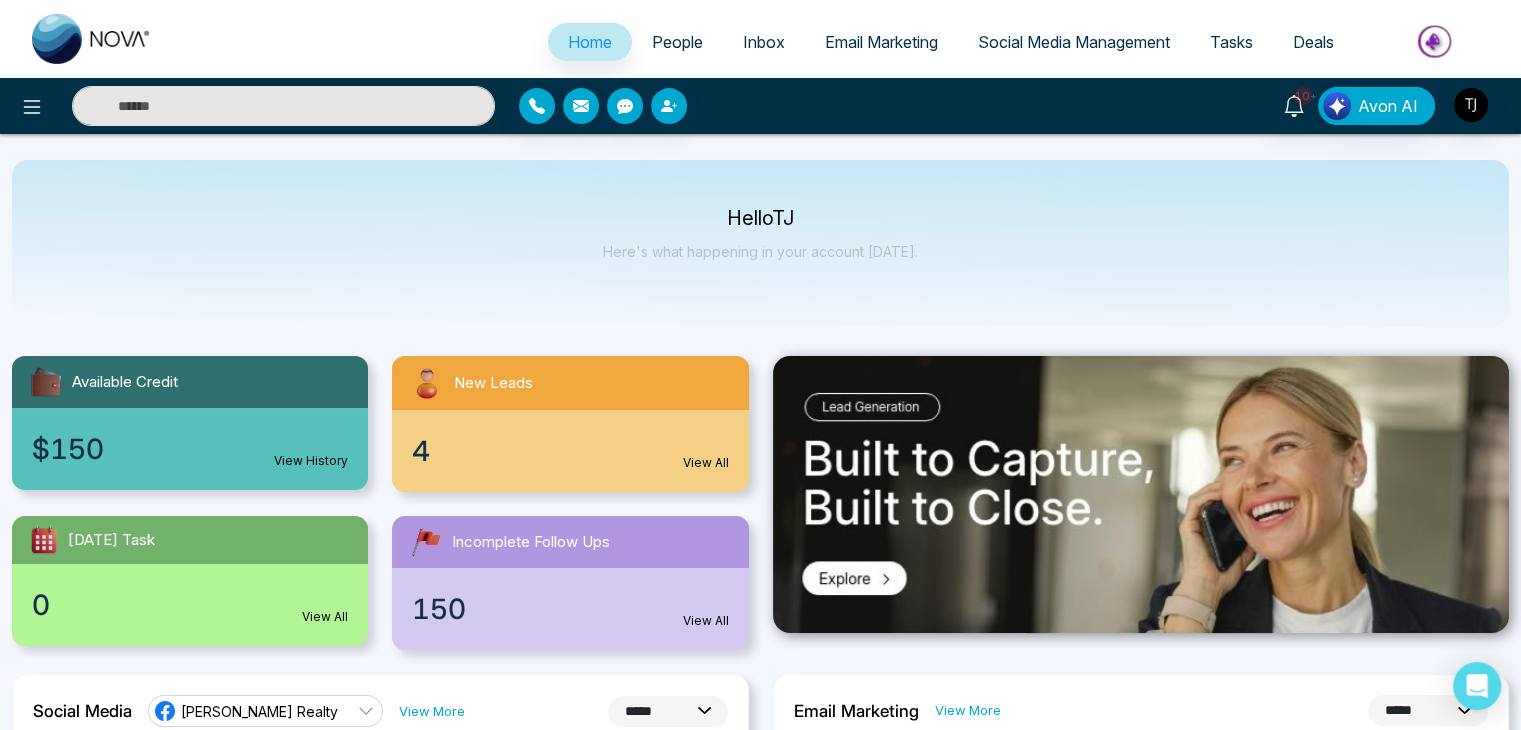 click on "Email Marketing" at bounding box center [881, 42] 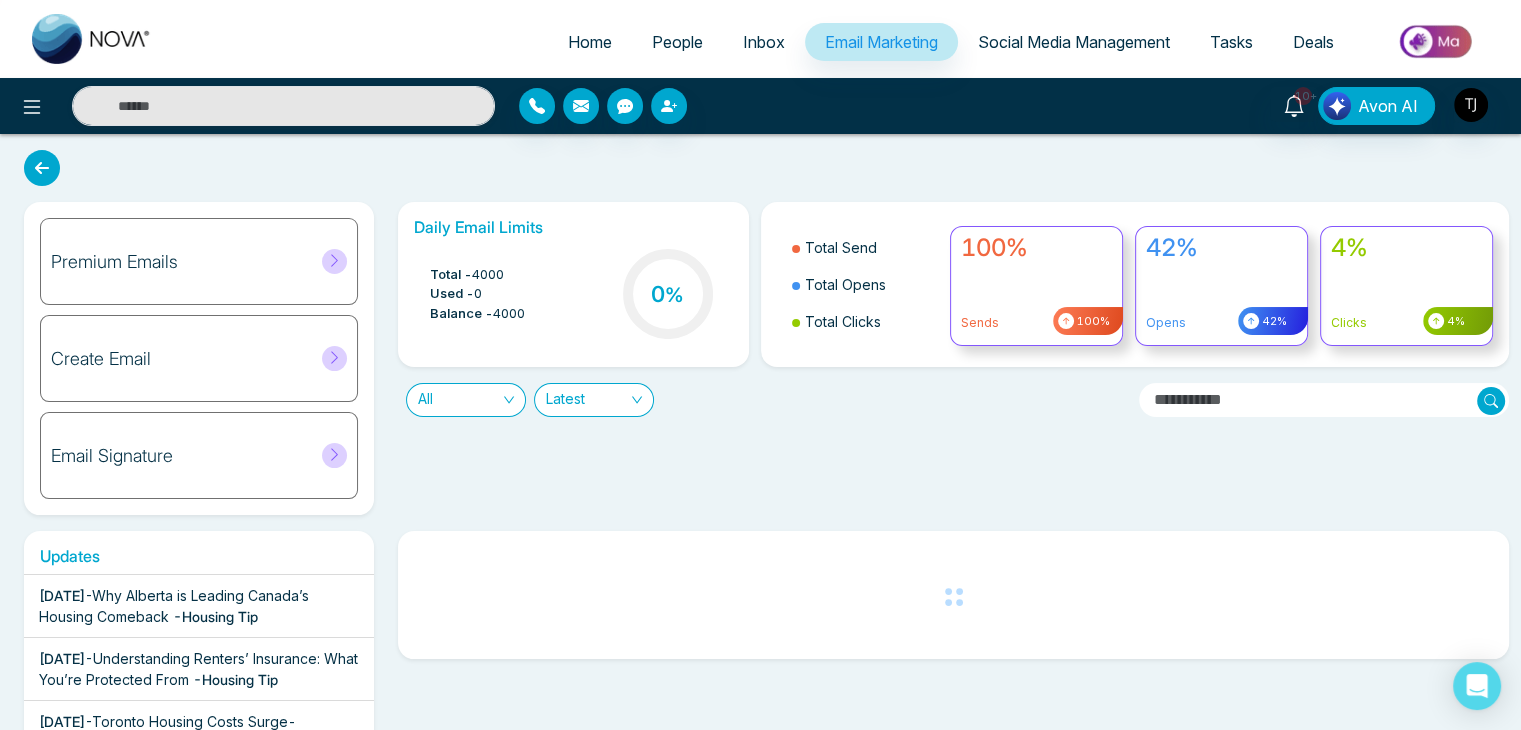 click on "Premium Emails" at bounding box center [199, 261] 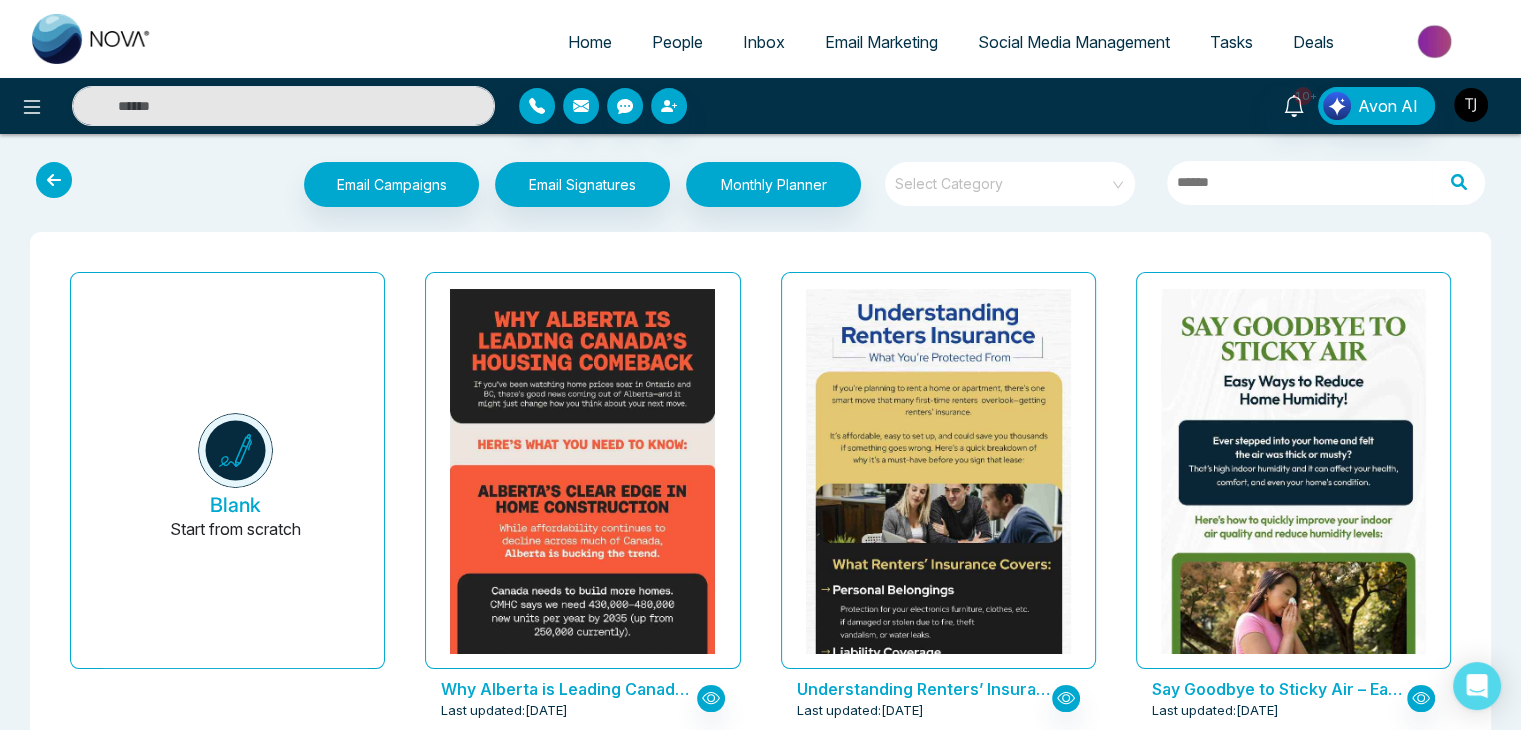 click at bounding box center [1471, 105] 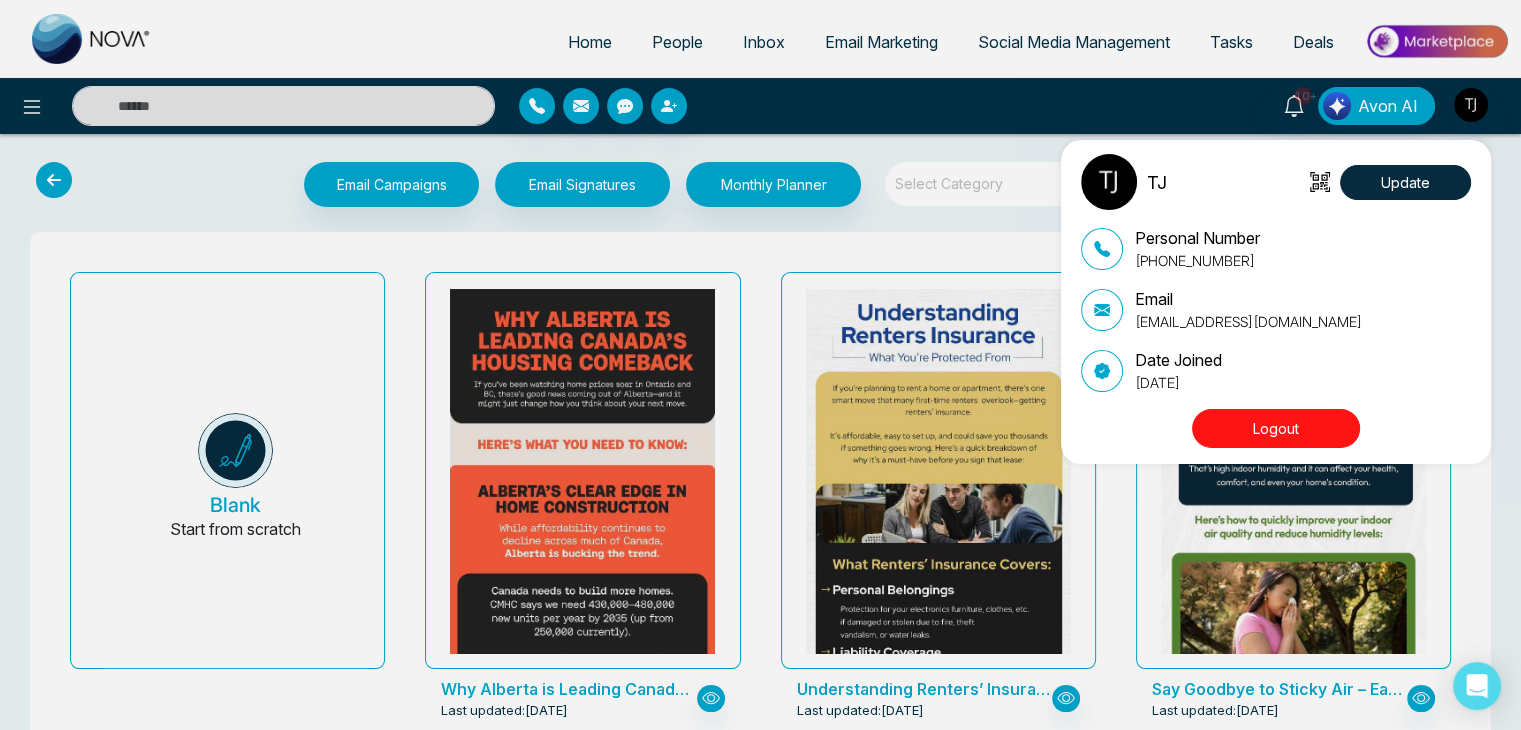 click on "TJ Update Personal Number [PHONE_NUMBER] Email [EMAIL_ADDRESS][DOMAIN_NAME] Date Joined [DATE] Logout" at bounding box center [760, 365] 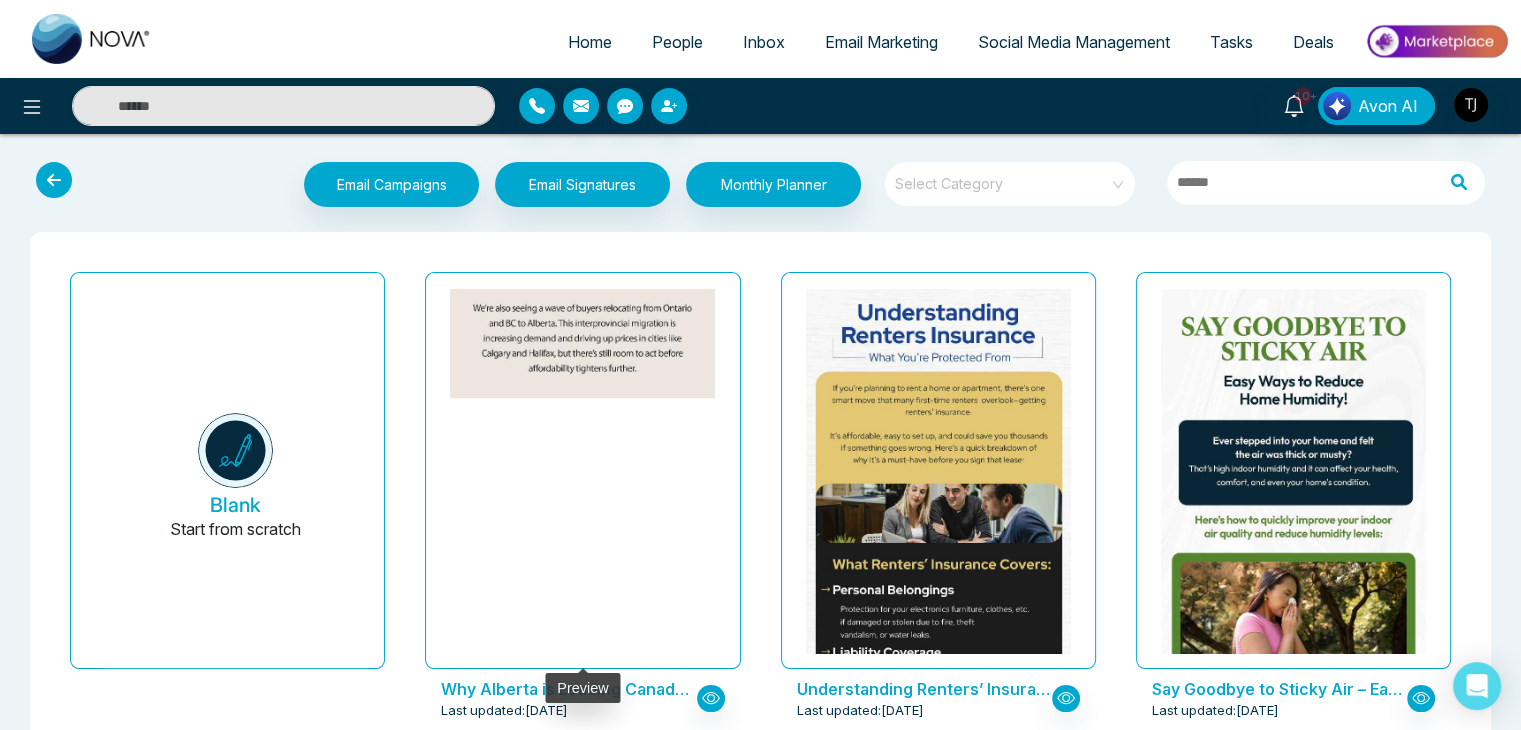 click at bounding box center [583, -582] 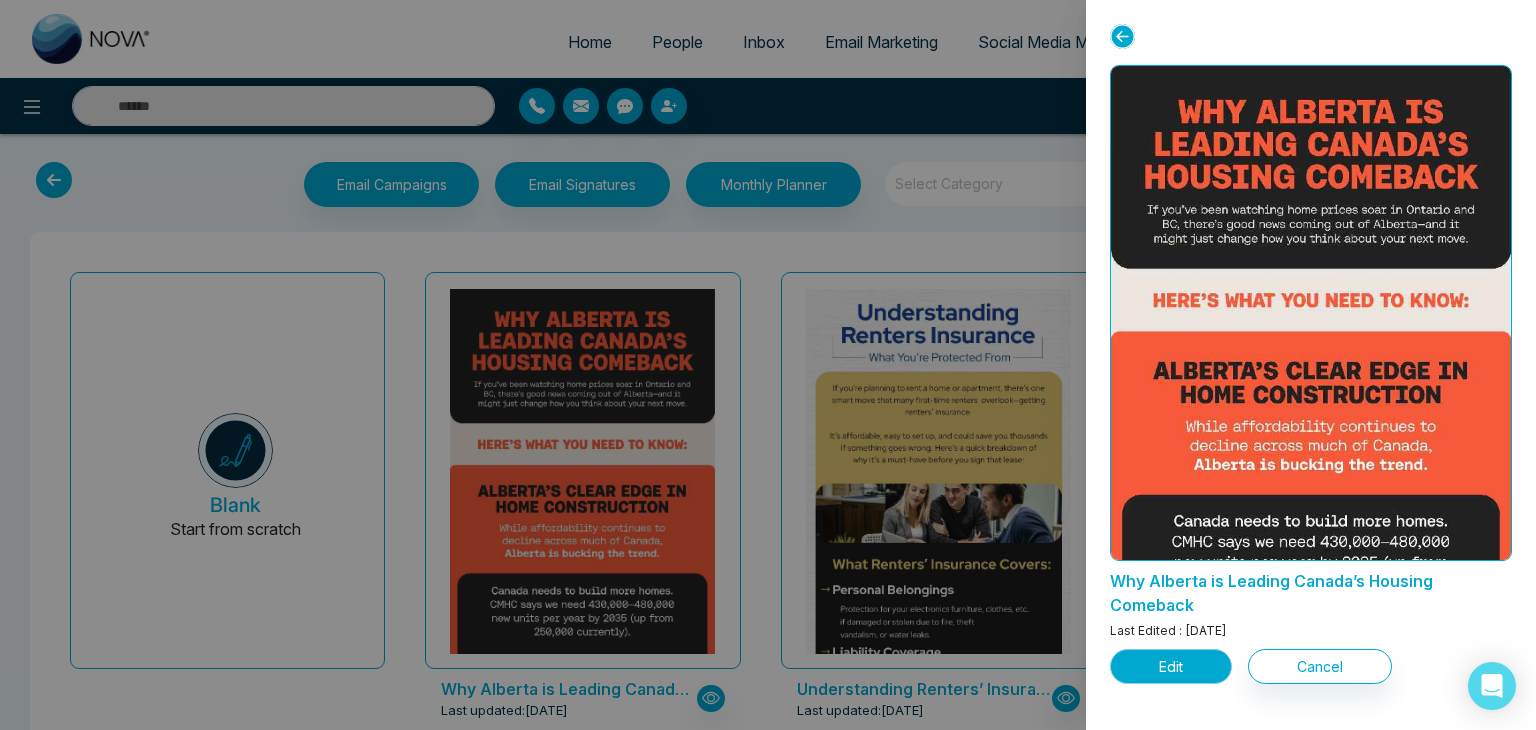 click on "Edit" at bounding box center (1171, 666) 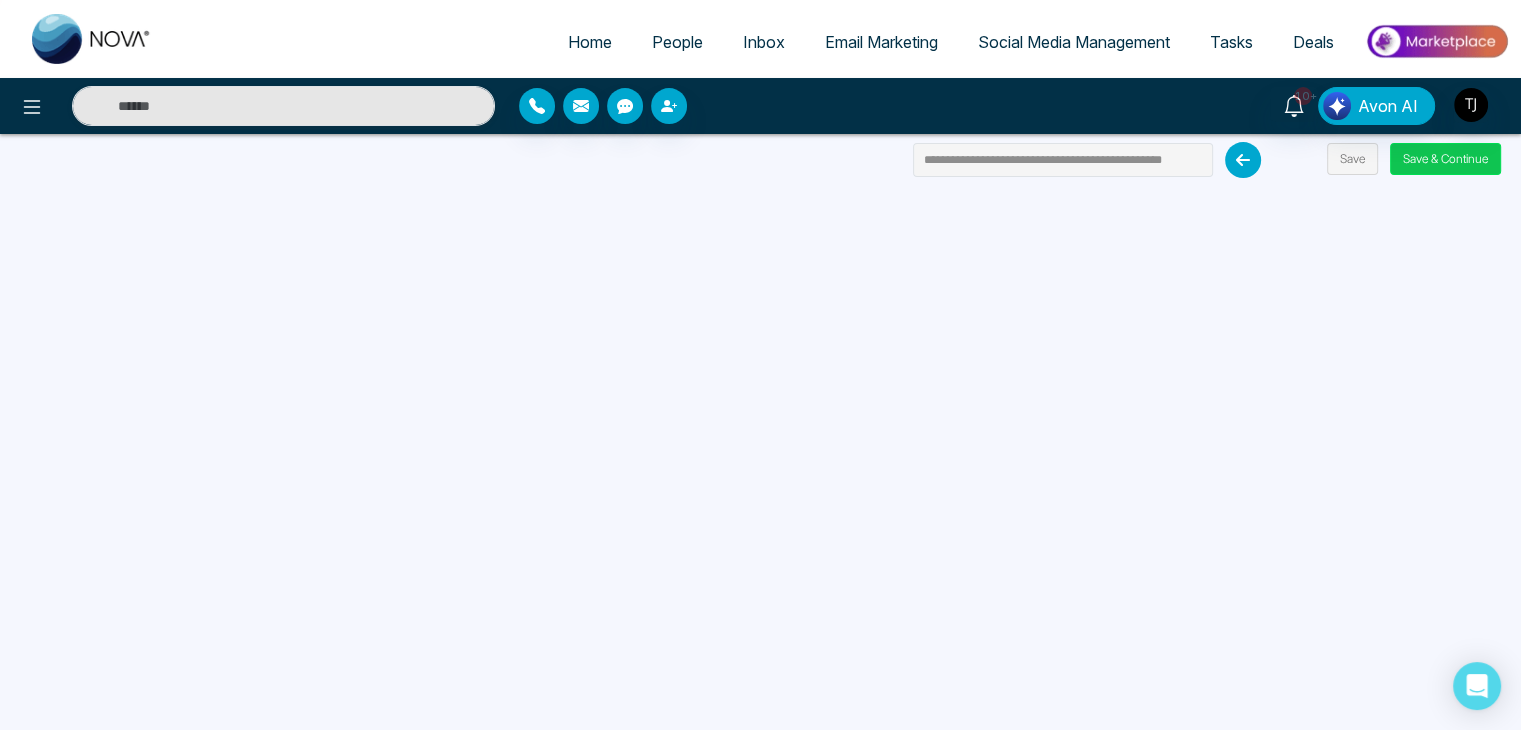 click on "Save & Continue" at bounding box center (1445, 159) 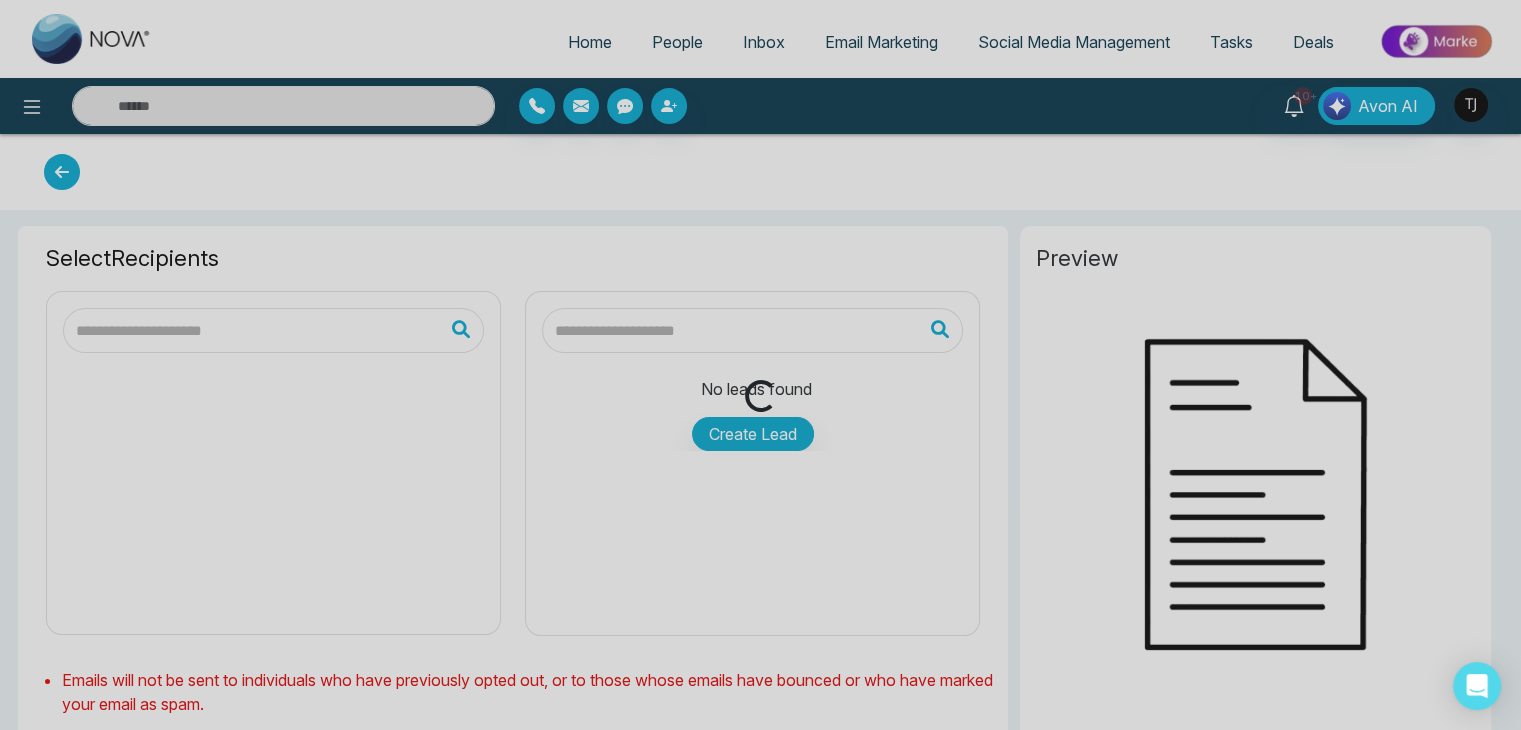 type on "**********" 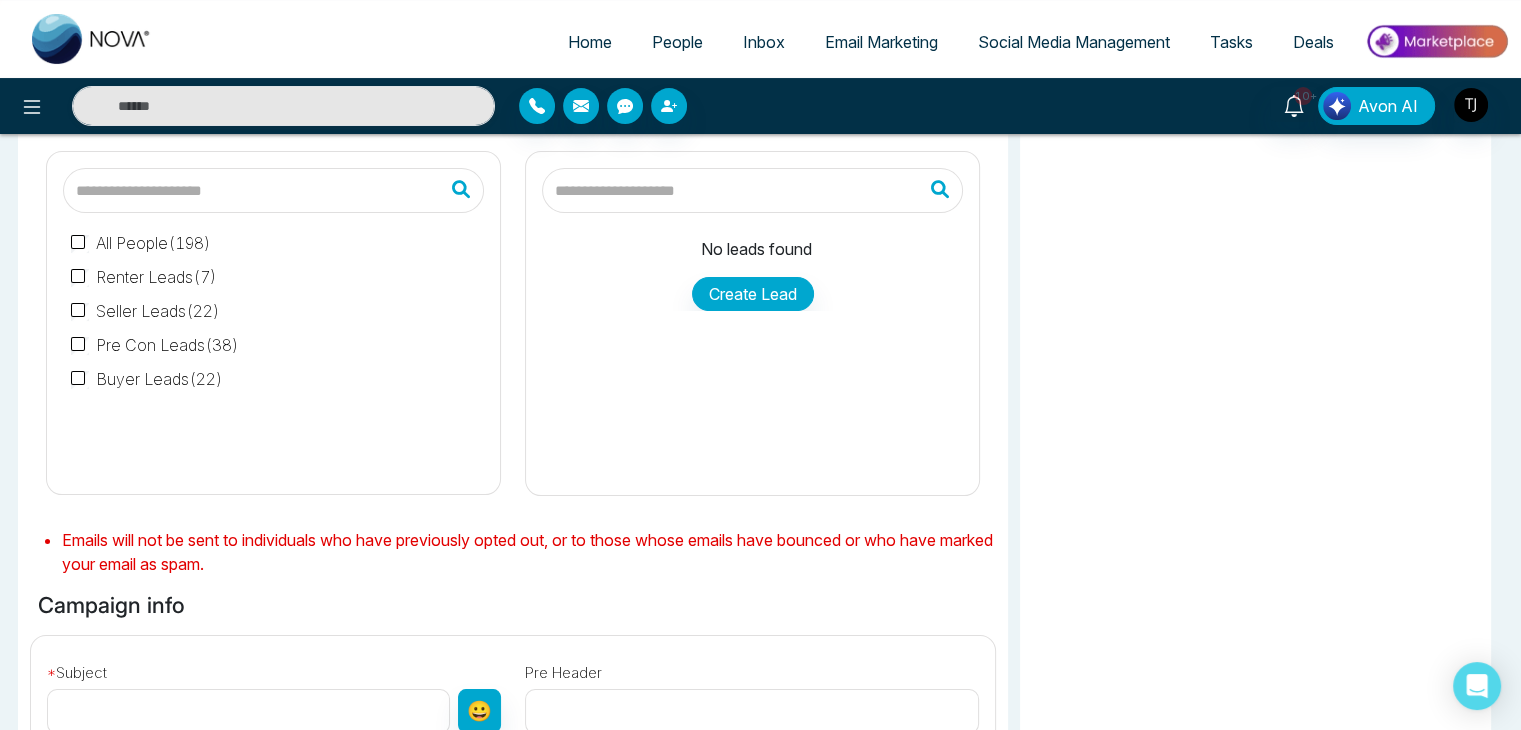 scroll, scrollTop: 156, scrollLeft: 0, axis: vertical 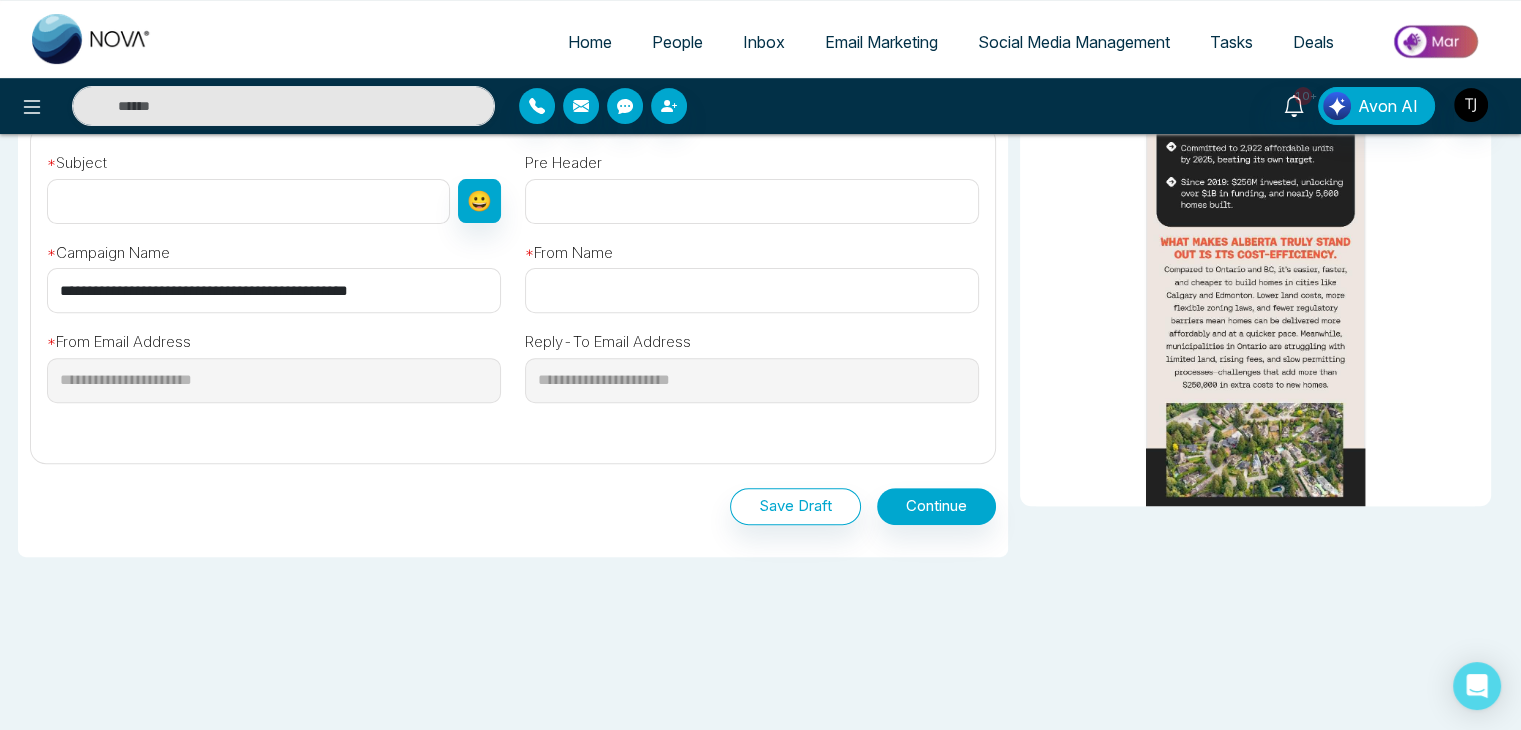 click on "Home" at bounding box center [590, 42] 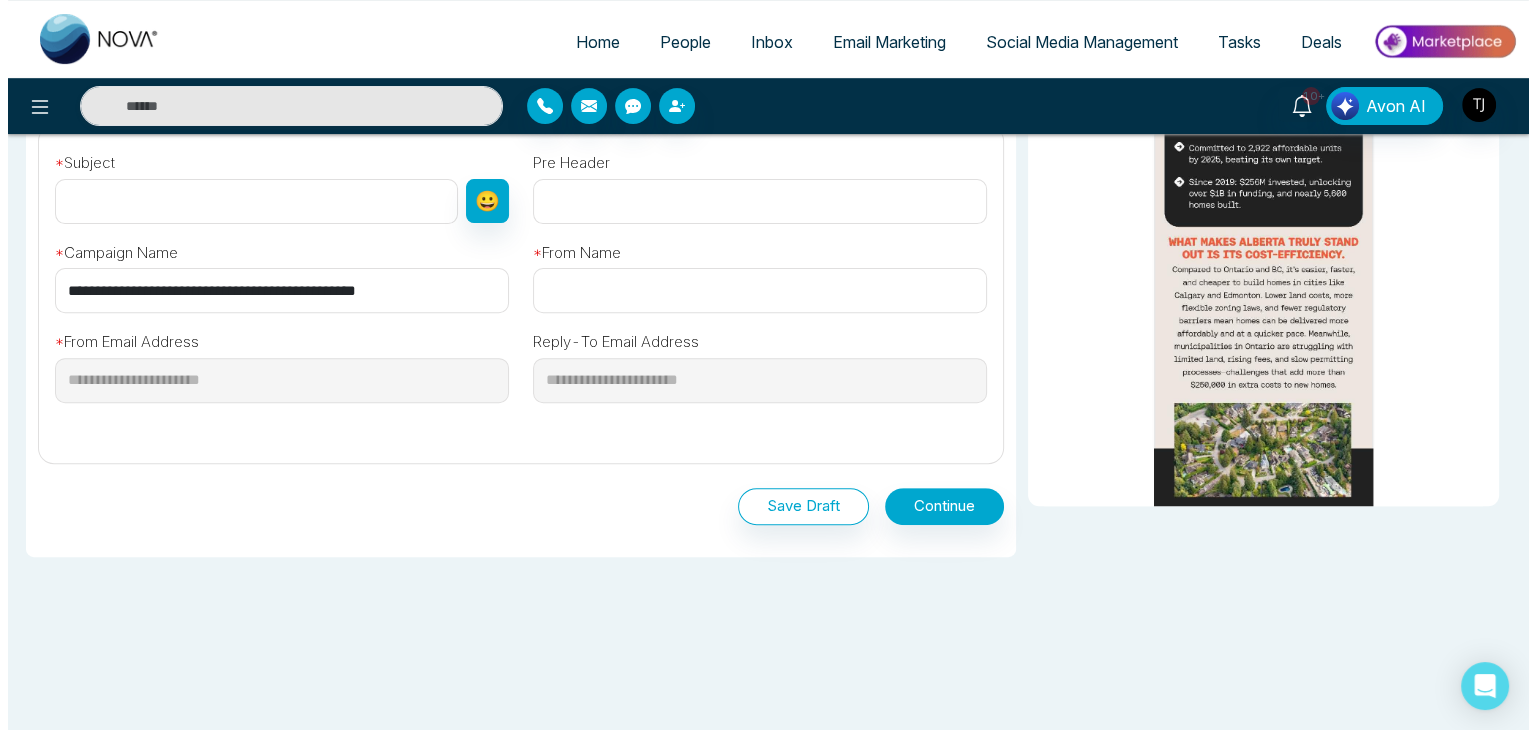 scroll, scrollTop: 0, scrollLeft: 0, axis: both 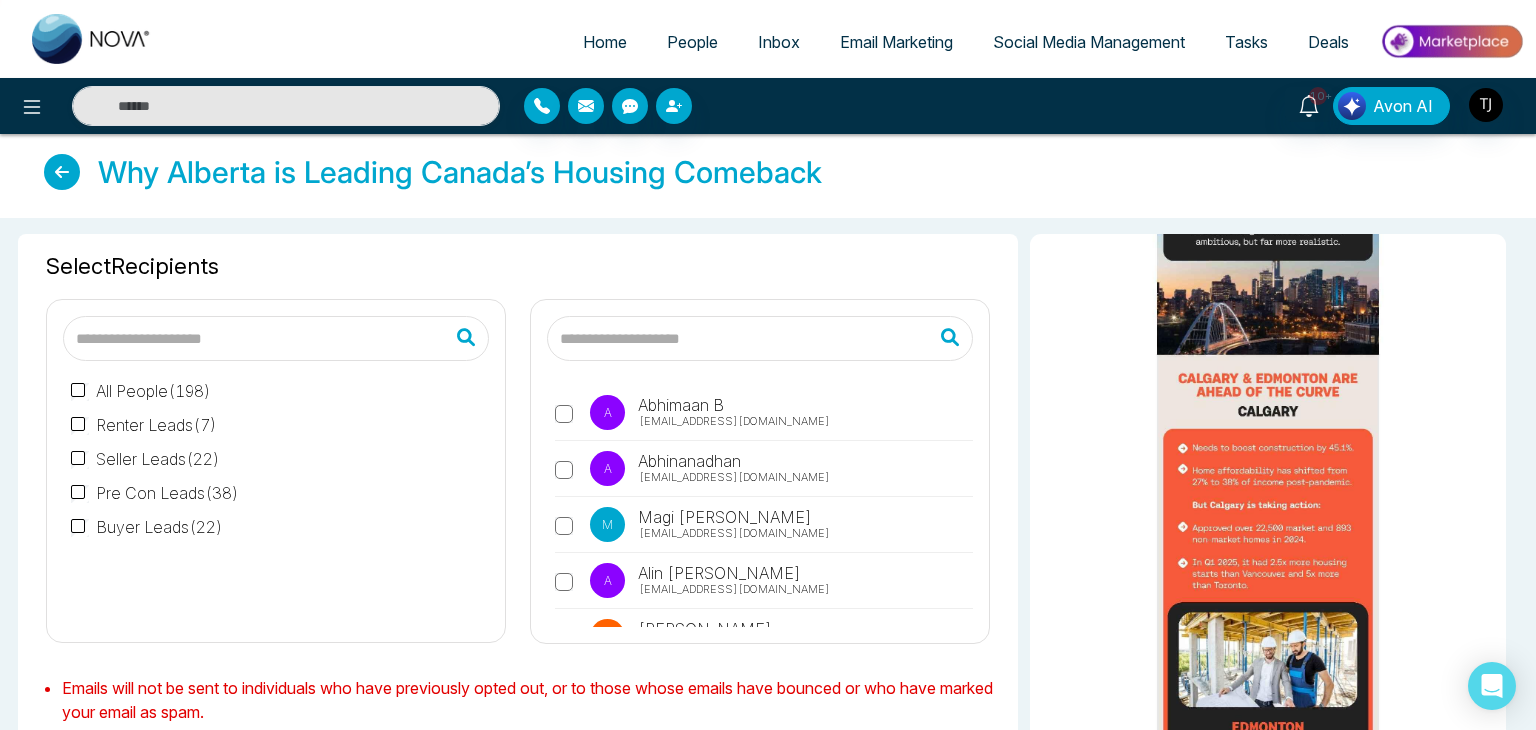 select on "*" 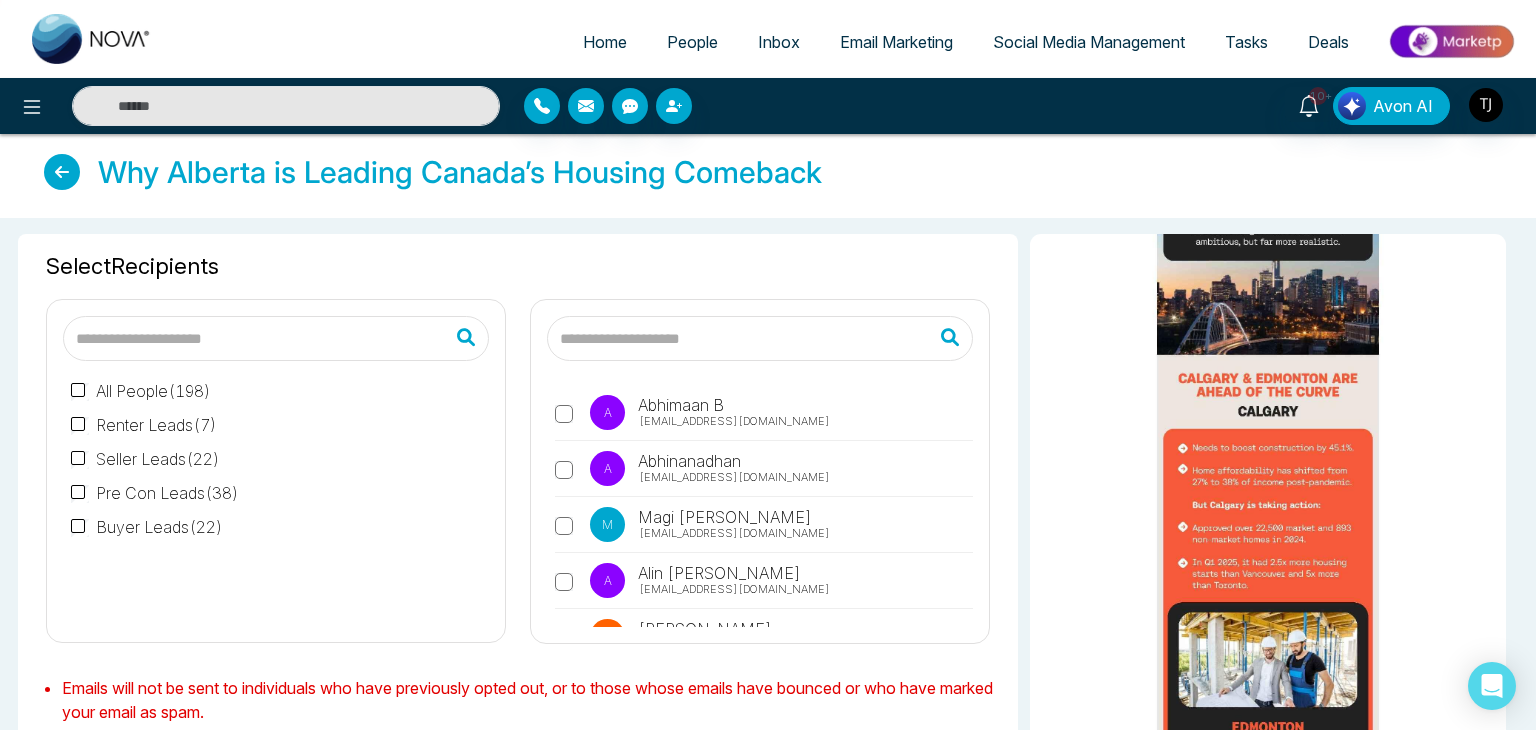 select on "*" 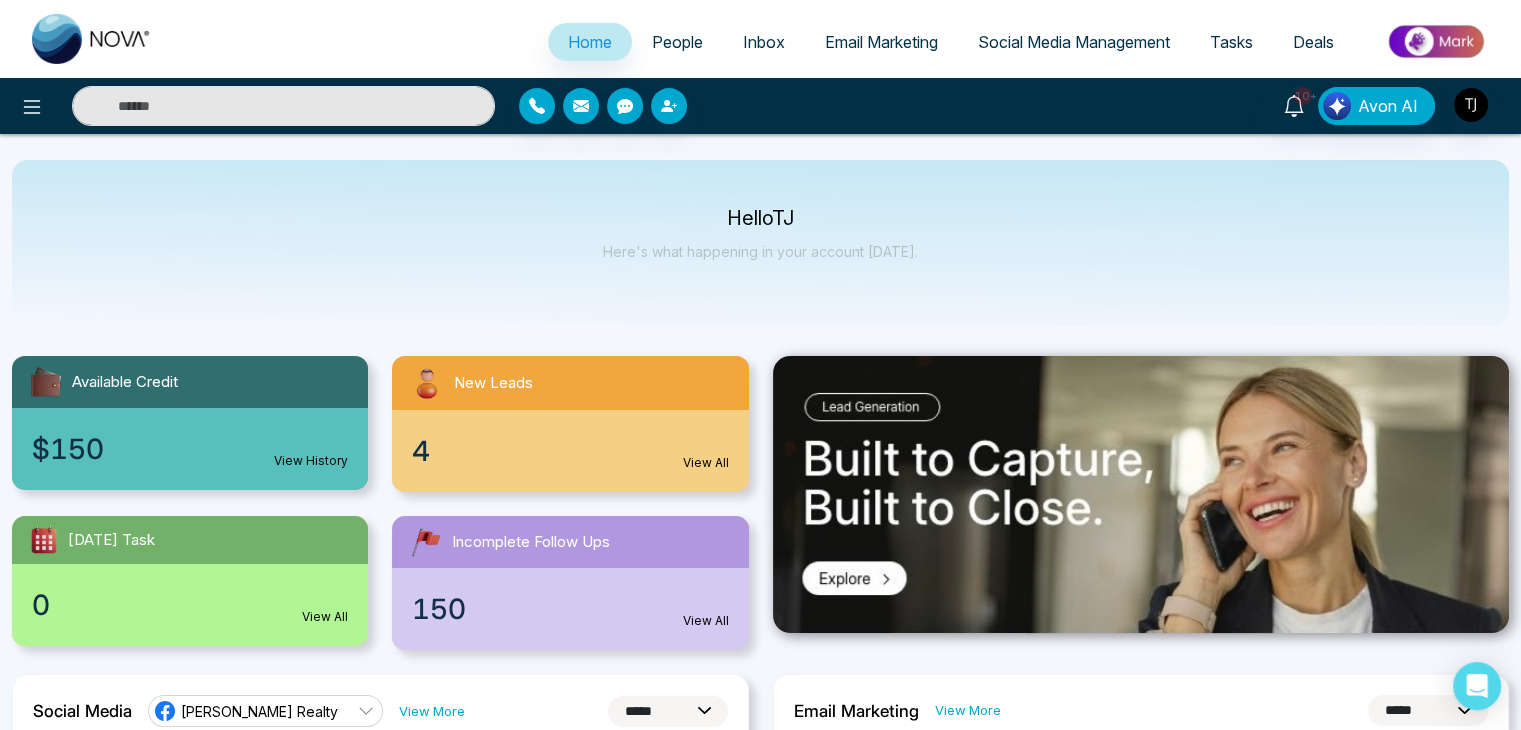 click on "10+ Avon AI" at bounding box center [1204, 106] 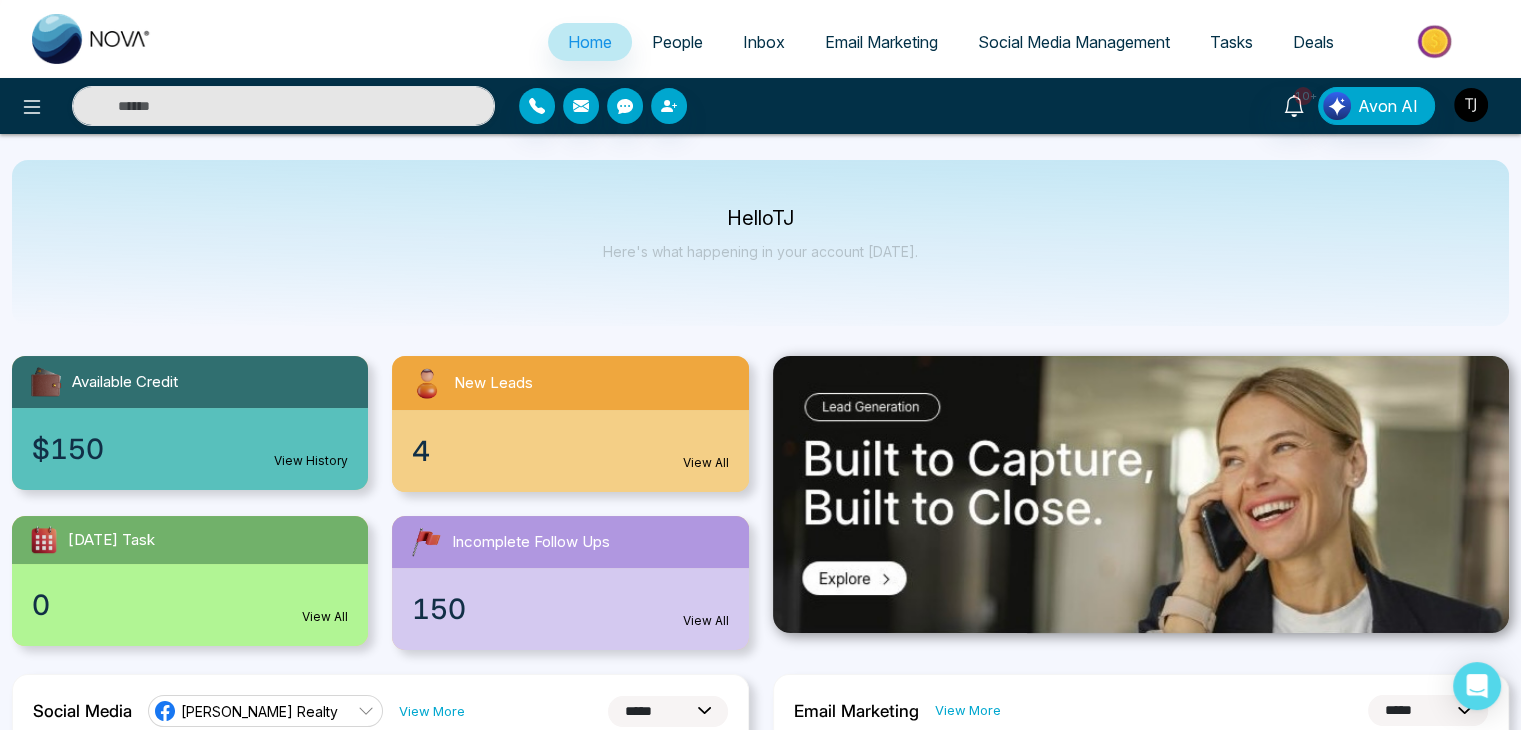 click at bounding box center (1471, 105) 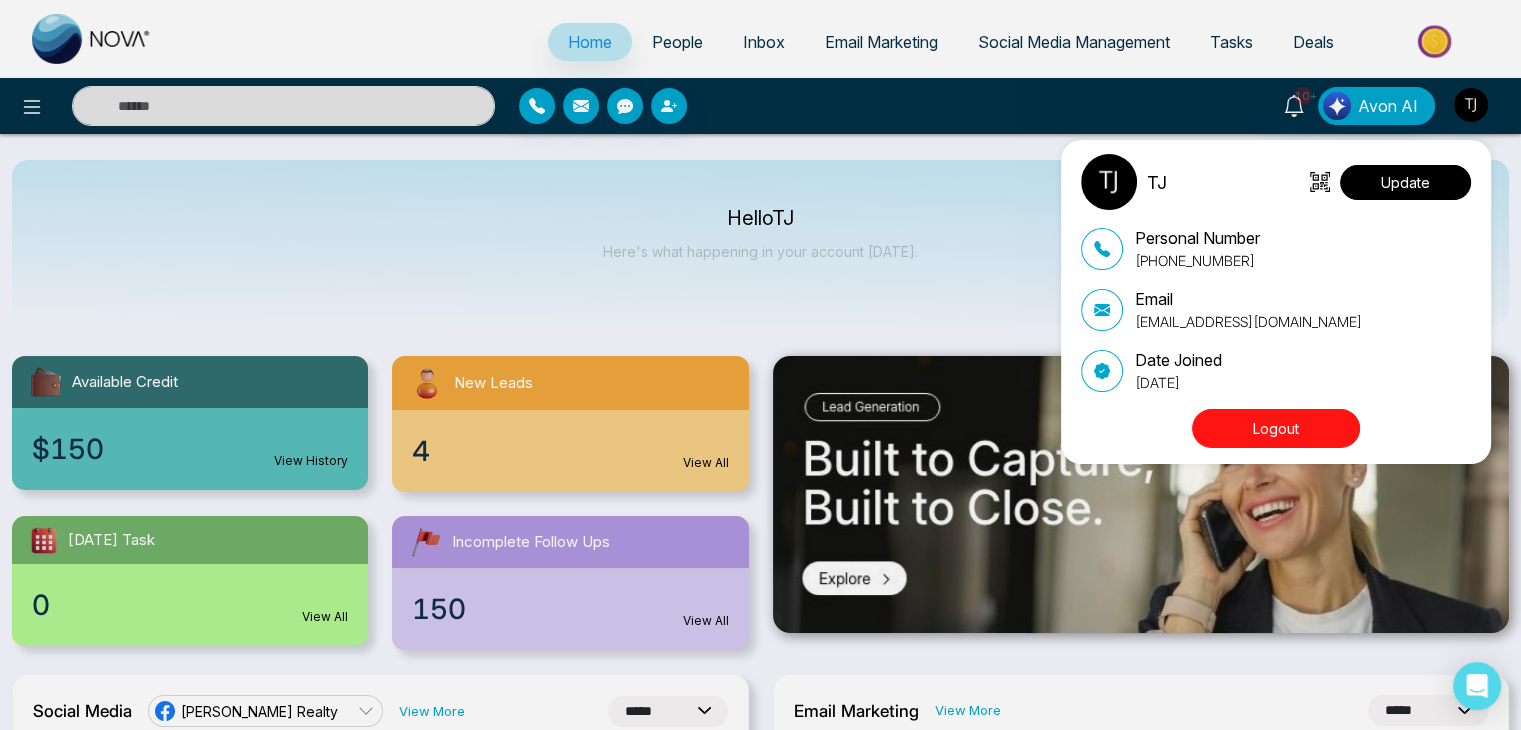 click on "Update" at bounding box center (1405, 182) 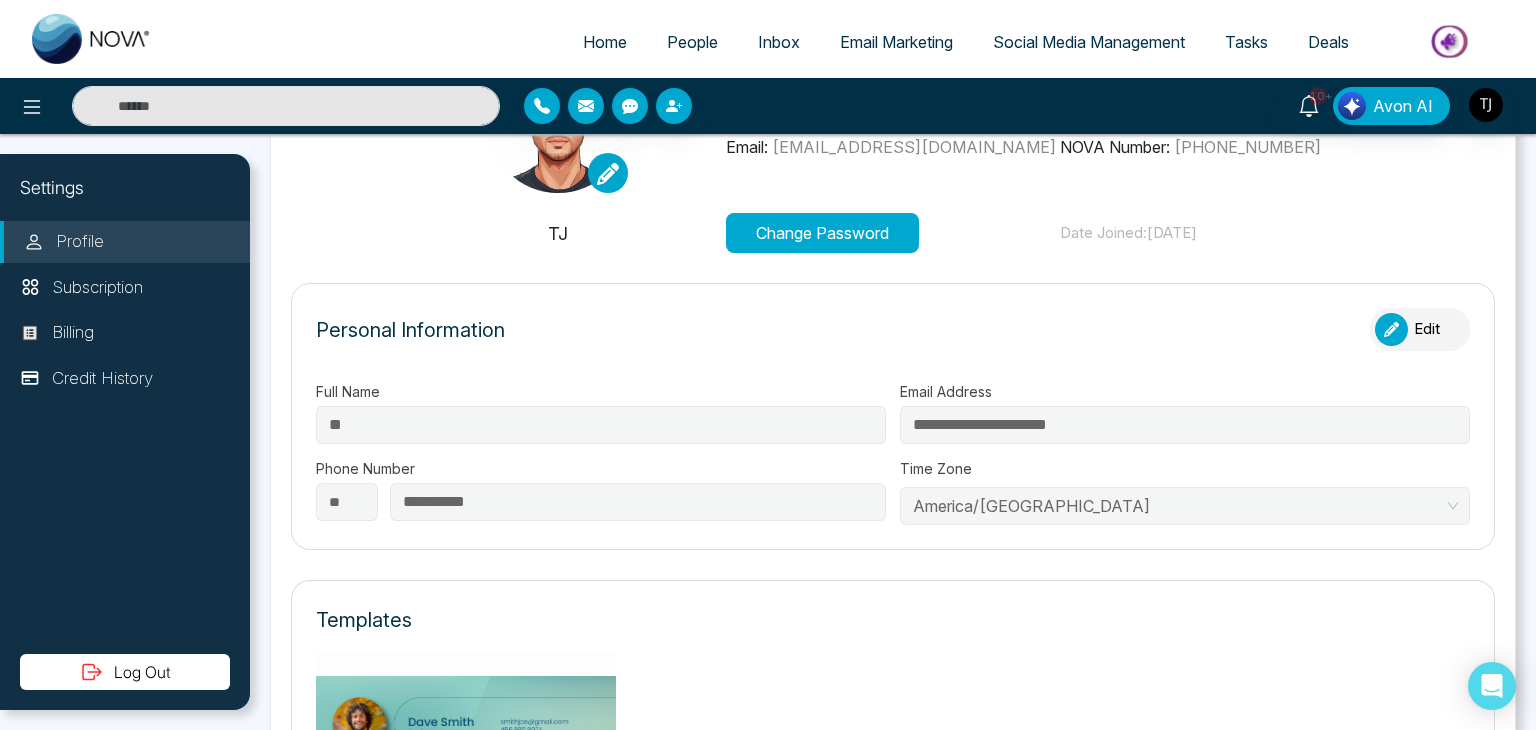 scroll, scrollTop: 0, scrollLeft: 0, axis: both 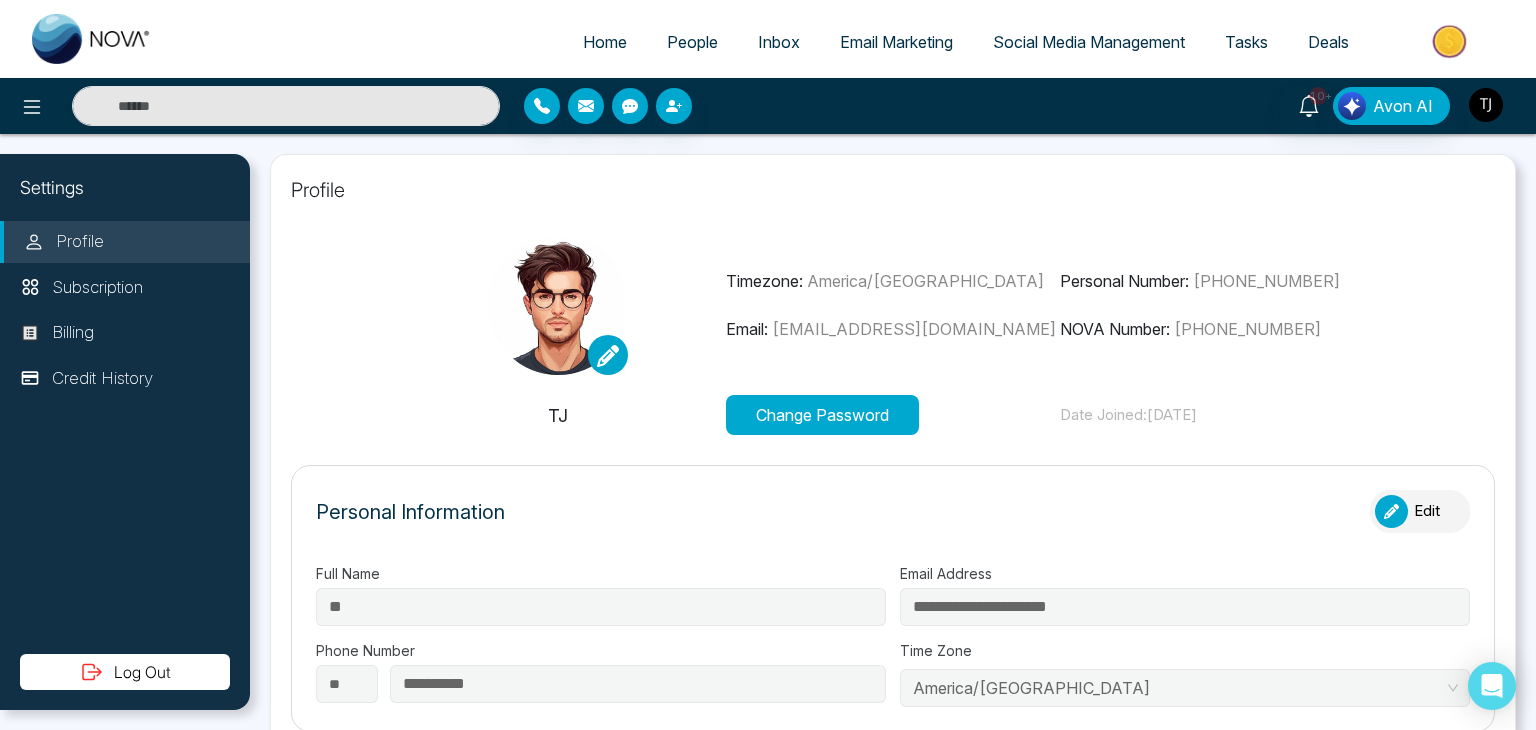click at bounding box center (1486, 105) 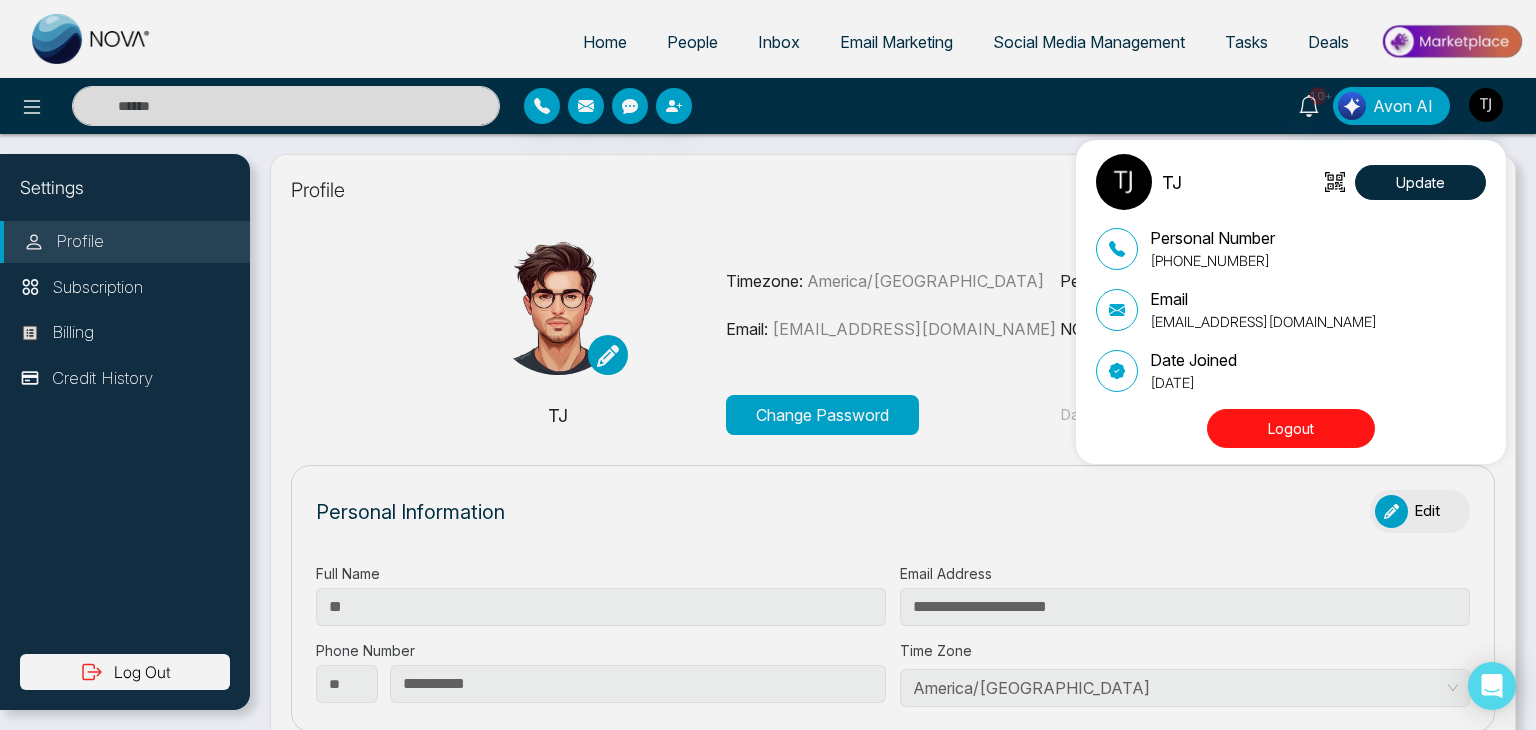click on "Logout" at bounding box center (1291, 428) 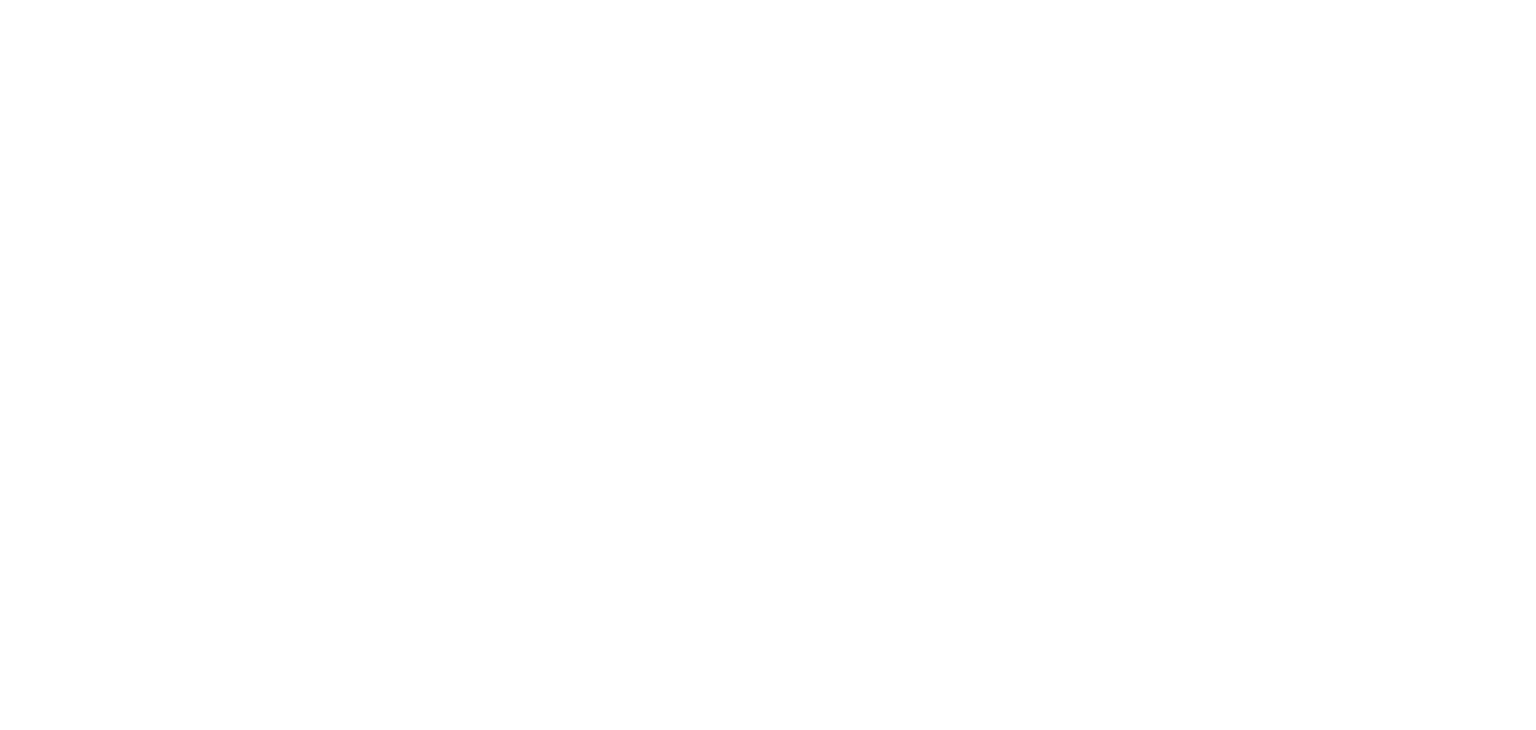 scroll, scrollTop: 0, scrollLeft: 0, axis: both 